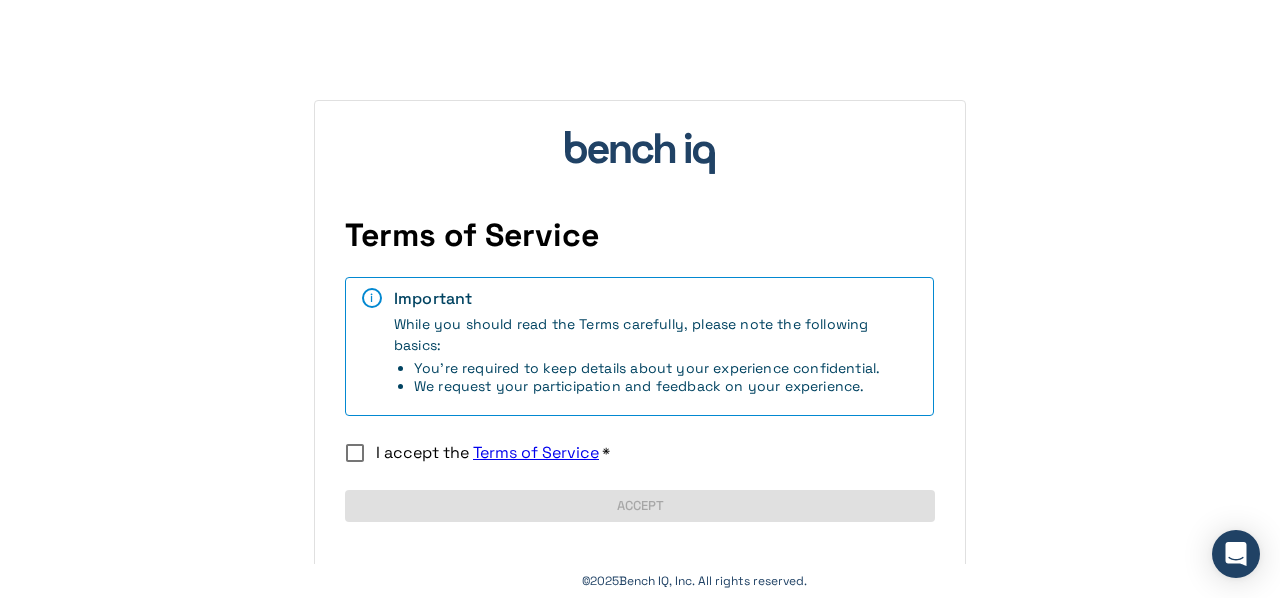 scroll, scrollTop: 0, scrollLeft: 0, axis: both 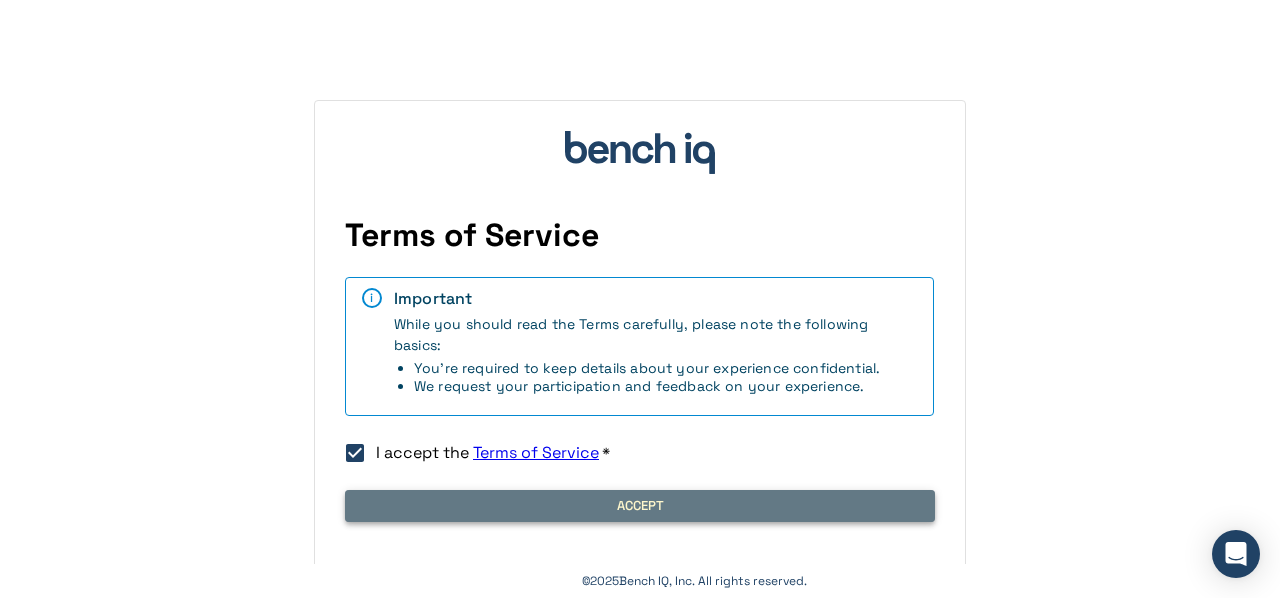 click on "Accept" at bounding box center (640, 506) 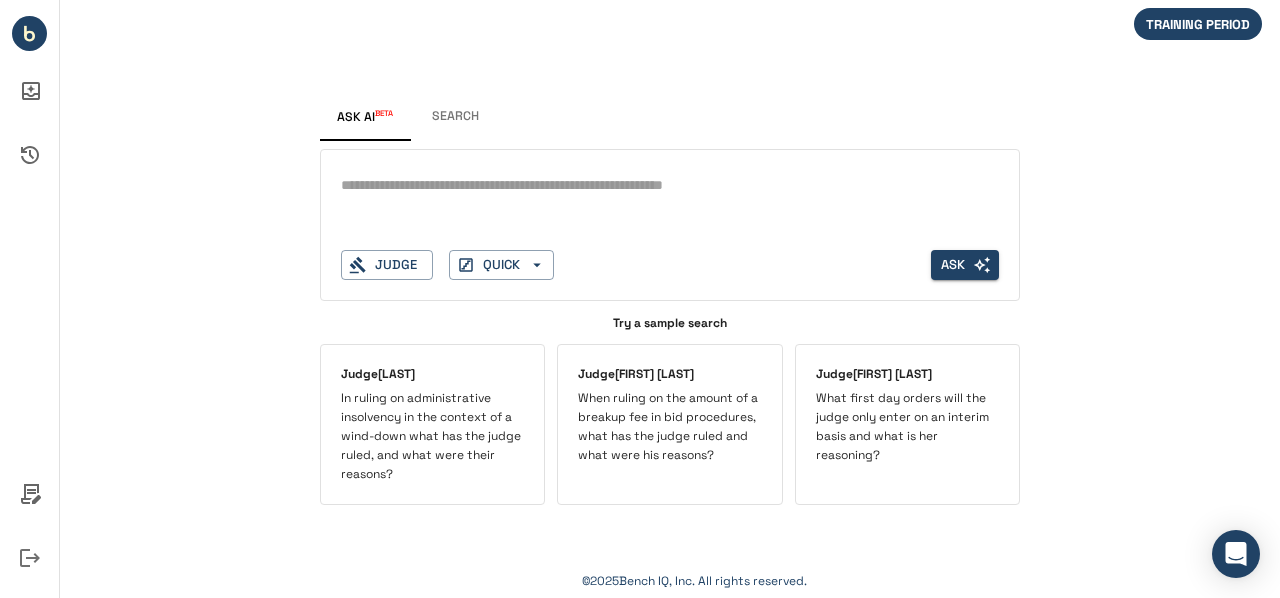 scroll, scrollTop: 0, scrollLeft: 0, axis: both 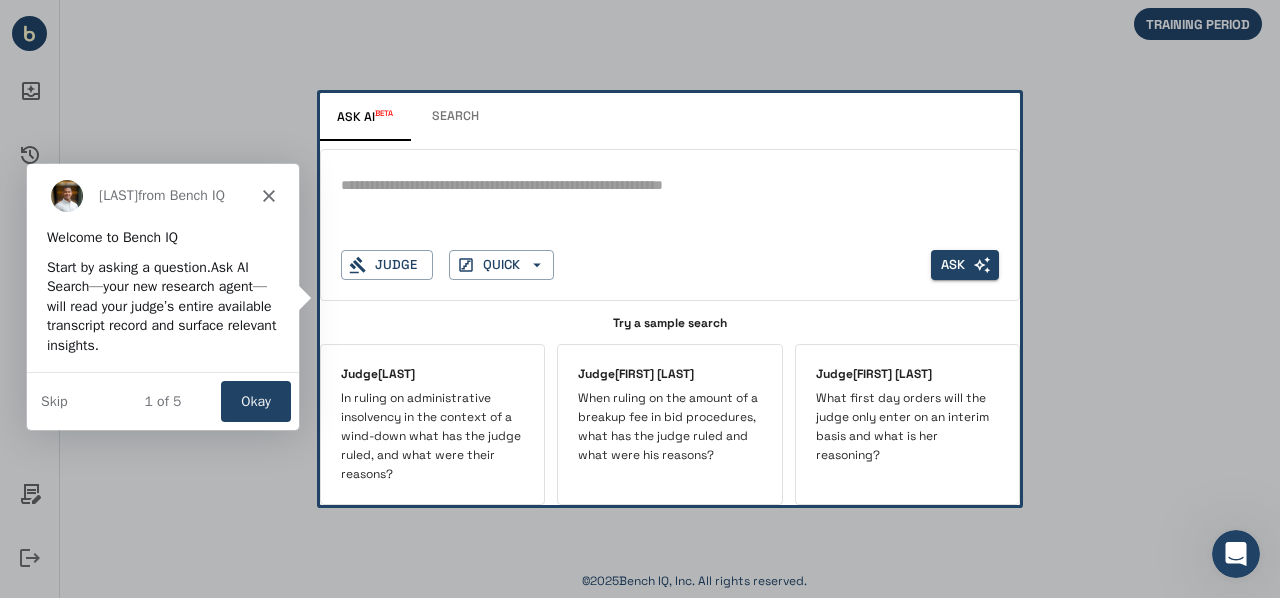 click on "Okay" at bounding box center [255, 400] 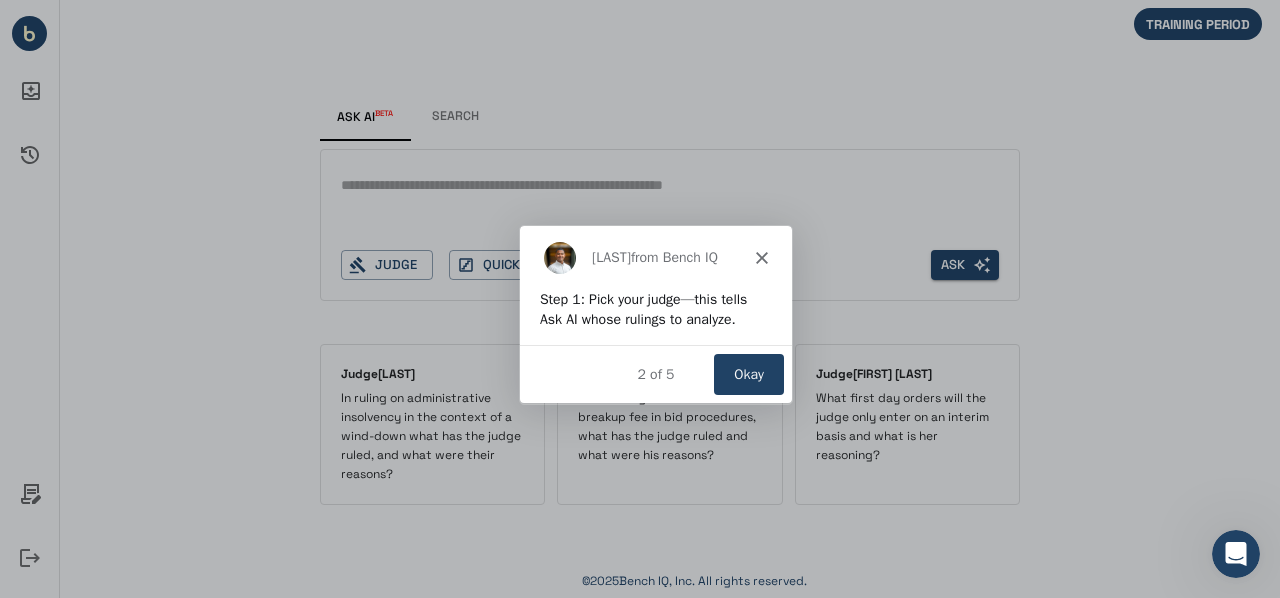 scroll, scrollTop: 0, scrollLeft: 0, axis: both 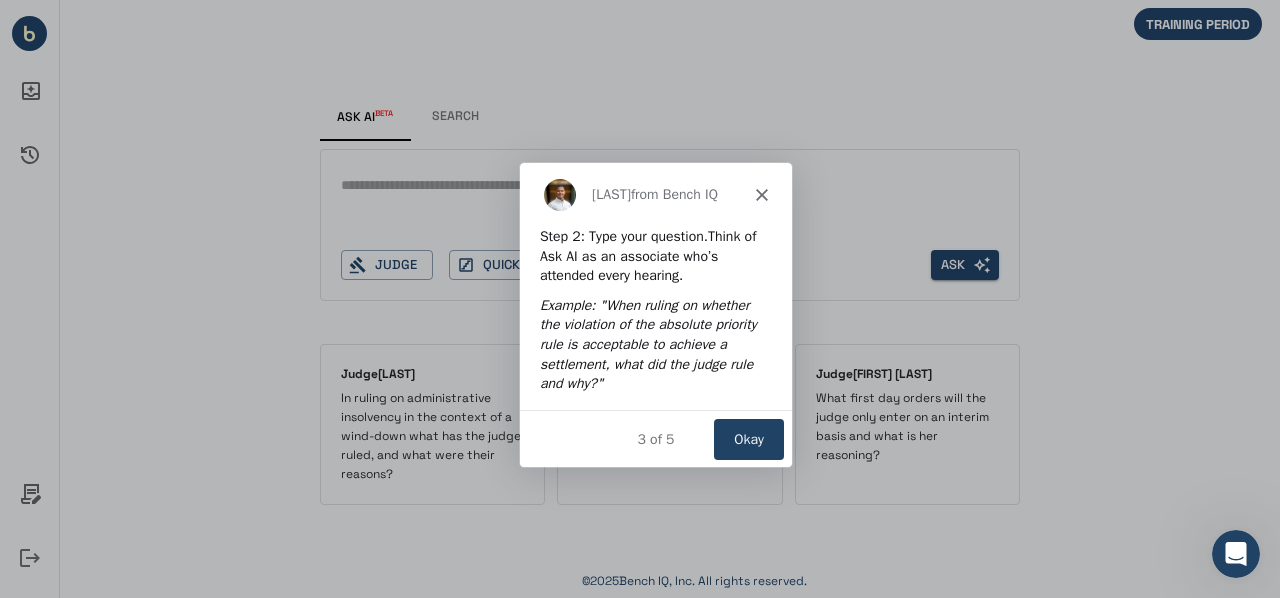 click on "Okay" at bounding box center [748, 437] 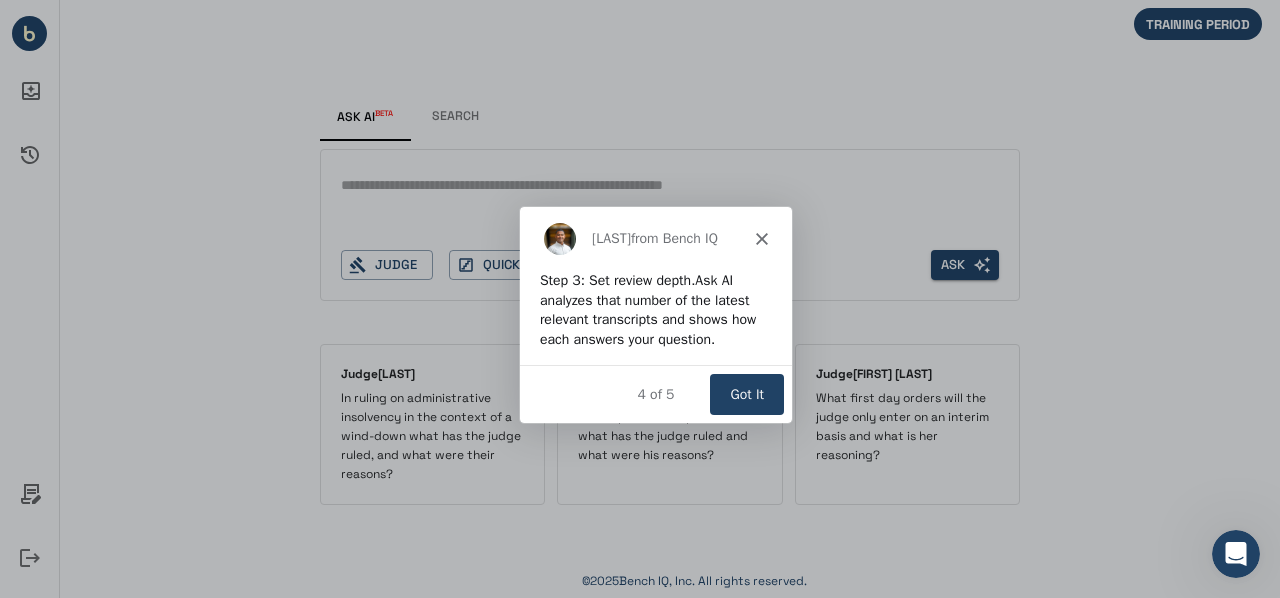 scroll, scrollTop: 0, scrollLeft: 0, axis: both 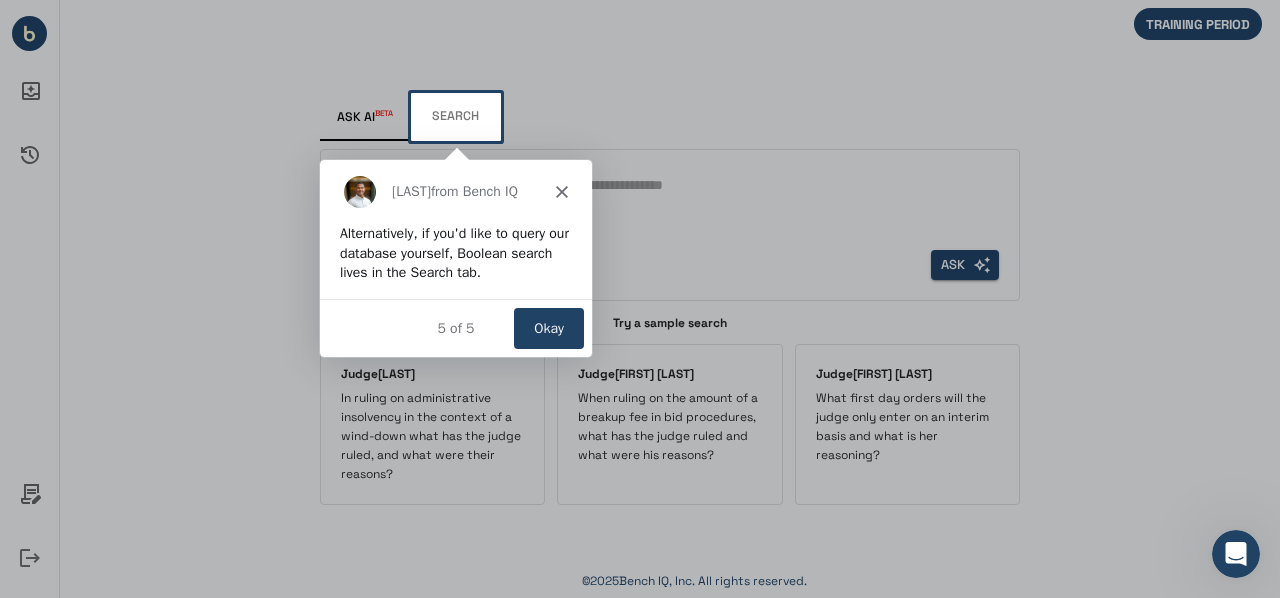 click on "Okay" at bounding box center (548, 326) 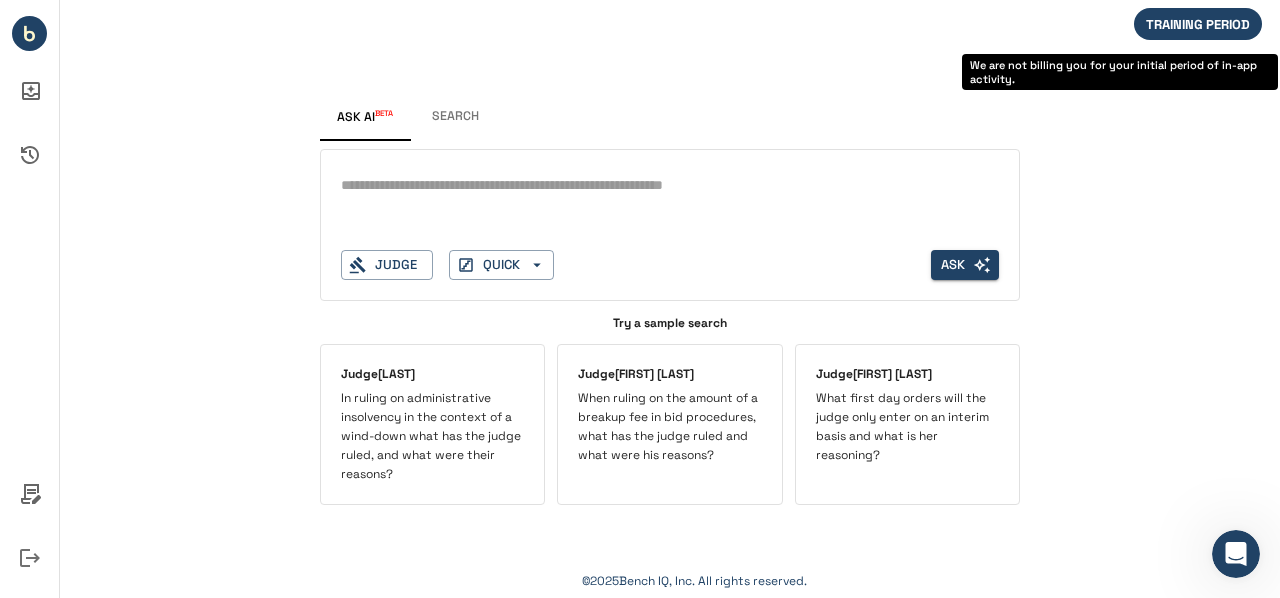 click on "TRAINING PERIOD" at bounding box center (1198, 24) 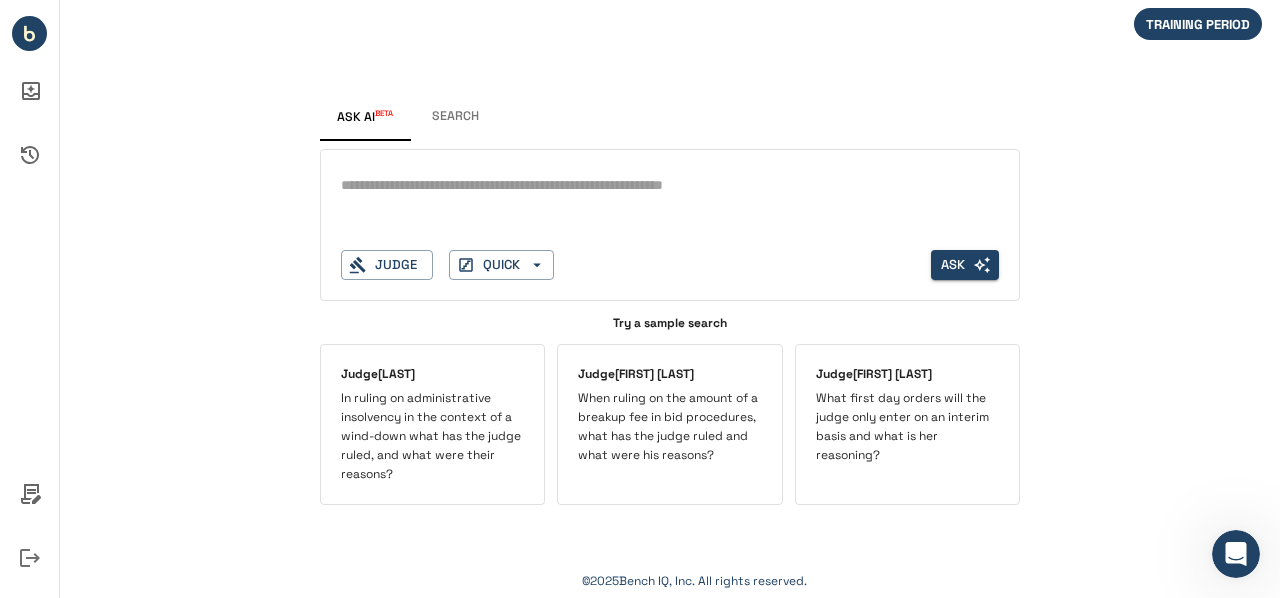 click at bounding box center (670, 185) 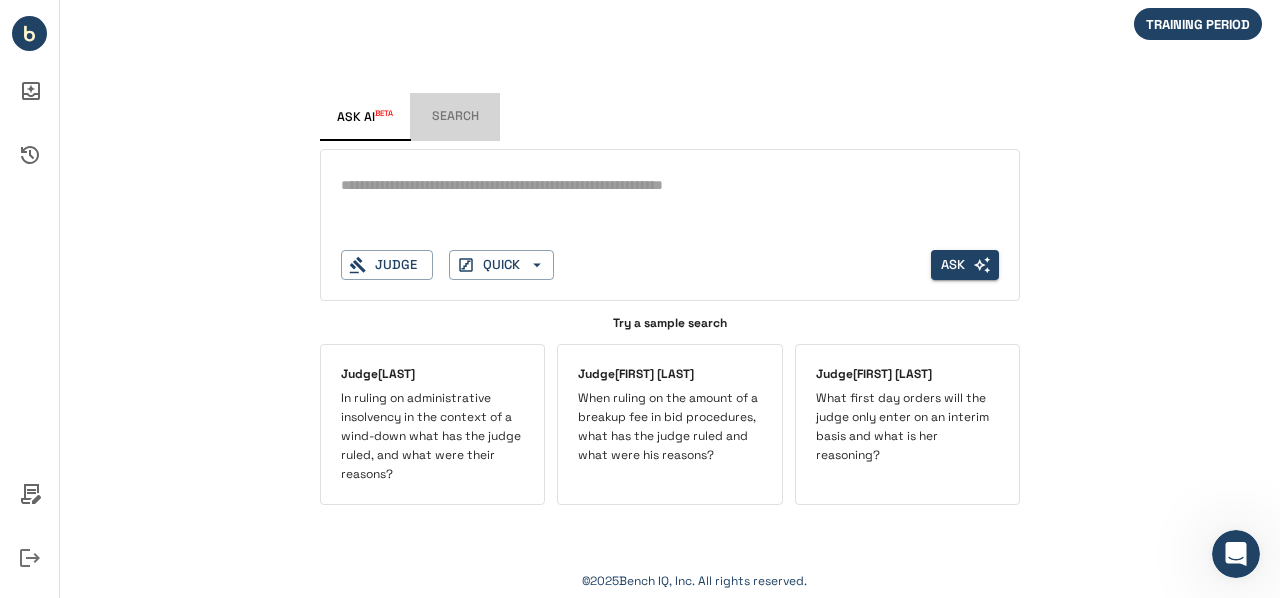click on "Search" at bounding box center [455, 117] 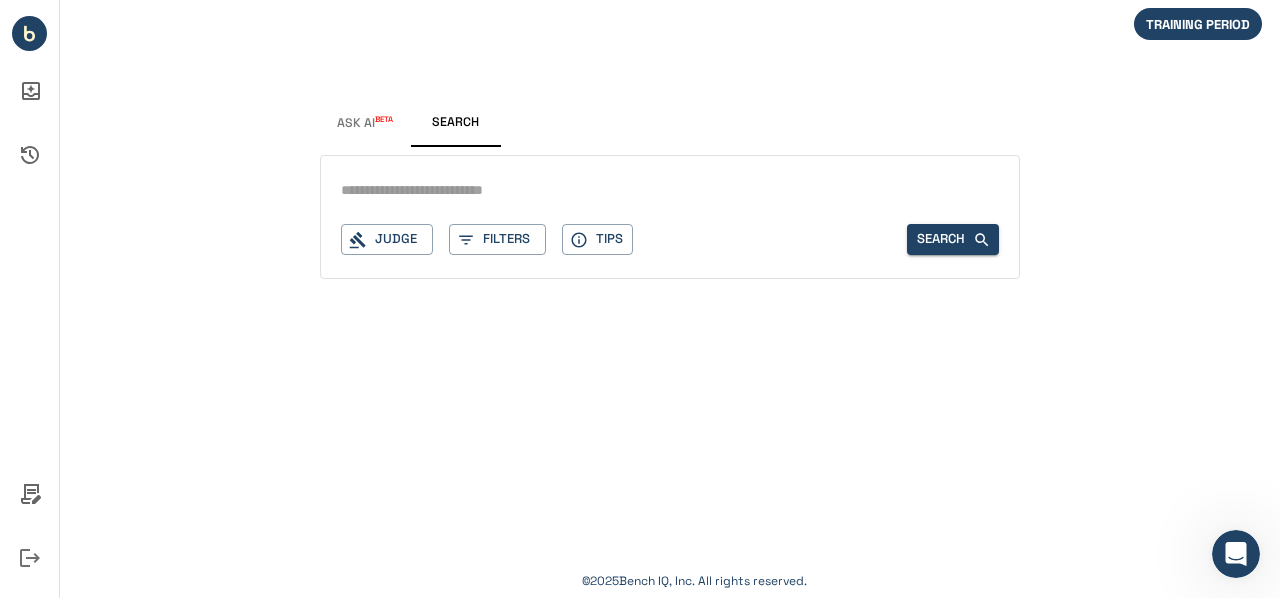 click on "Ask AI  BETA" at bounding box center (365, 123) 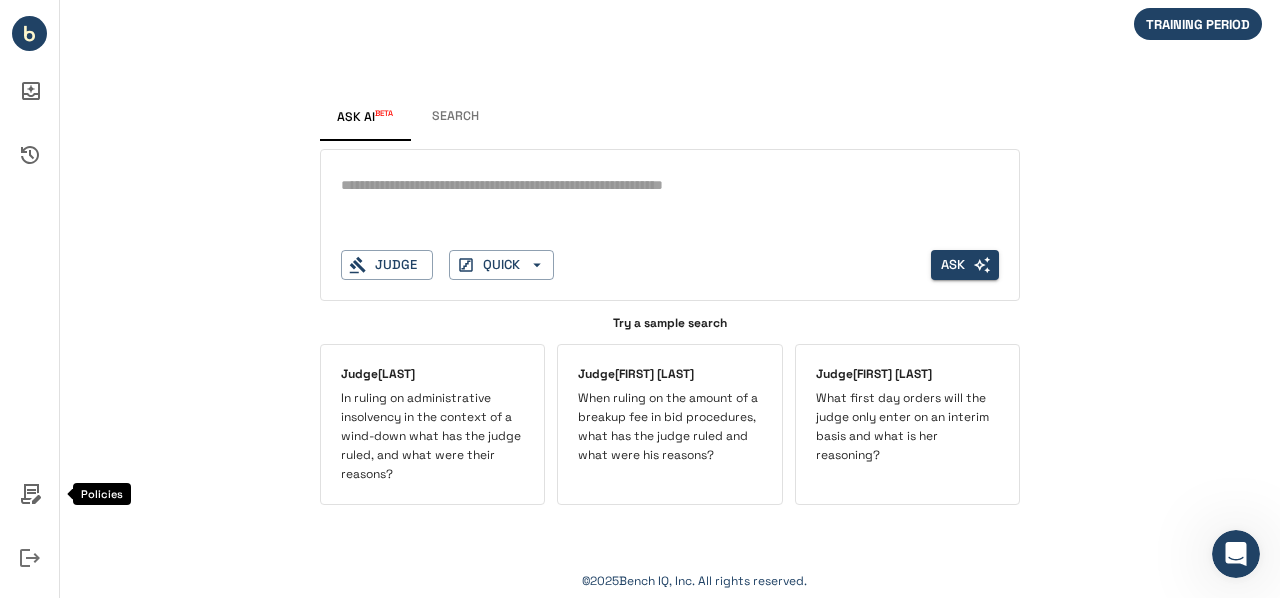 click 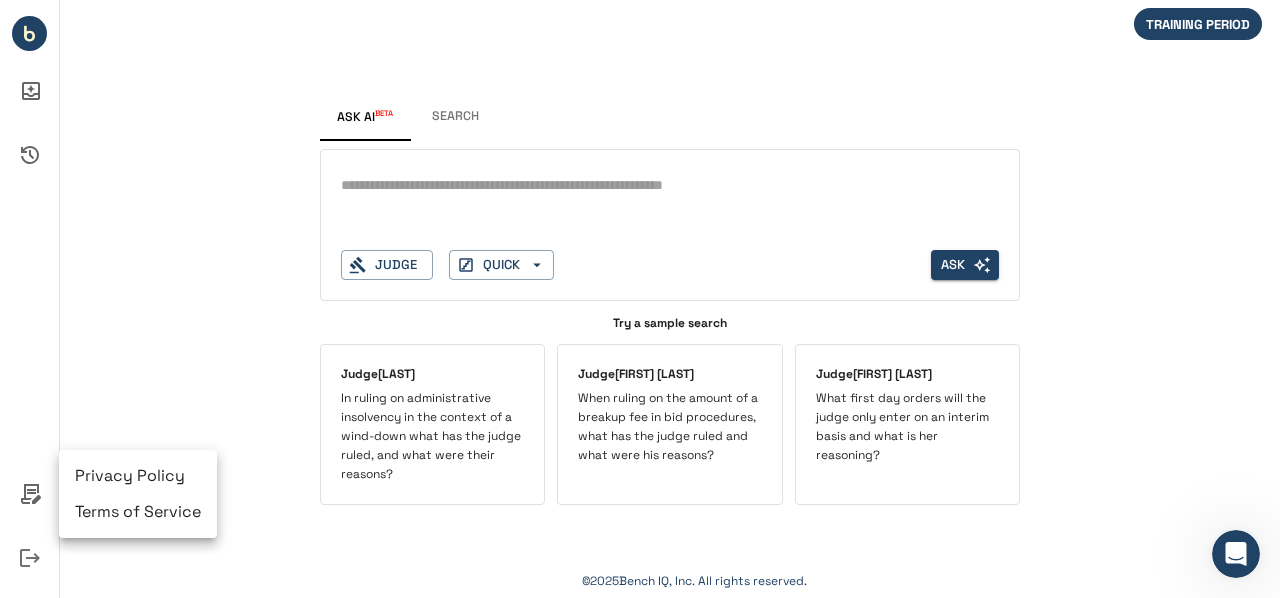 click at bounding box center [640, 299] 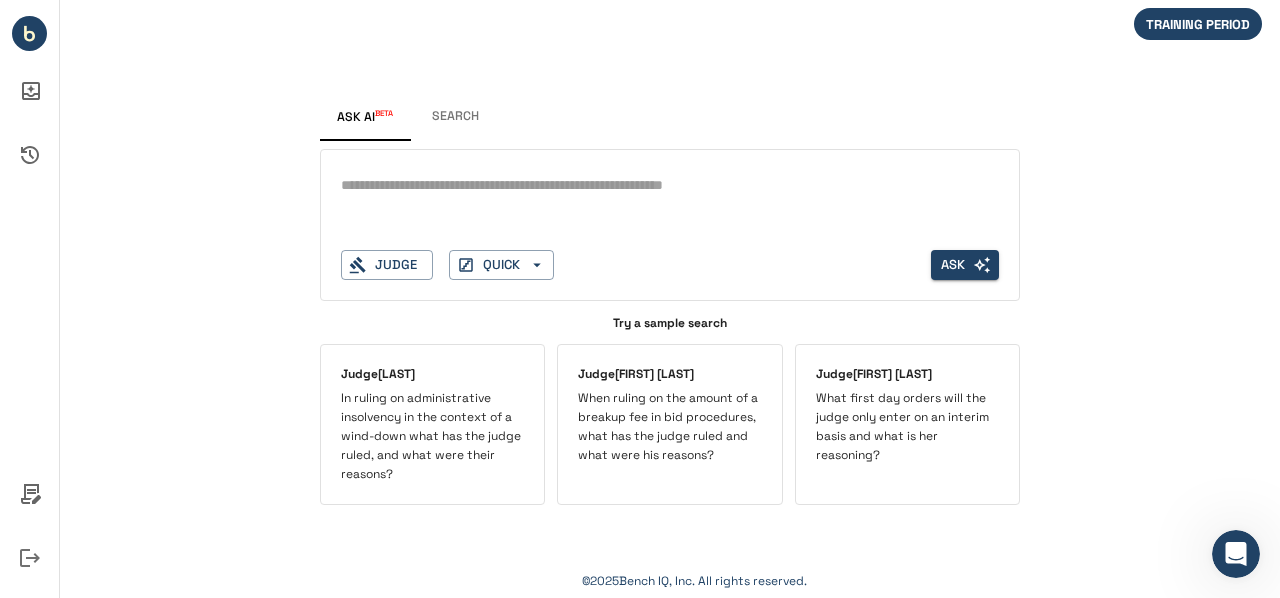 click at bounding box center (670, 185) 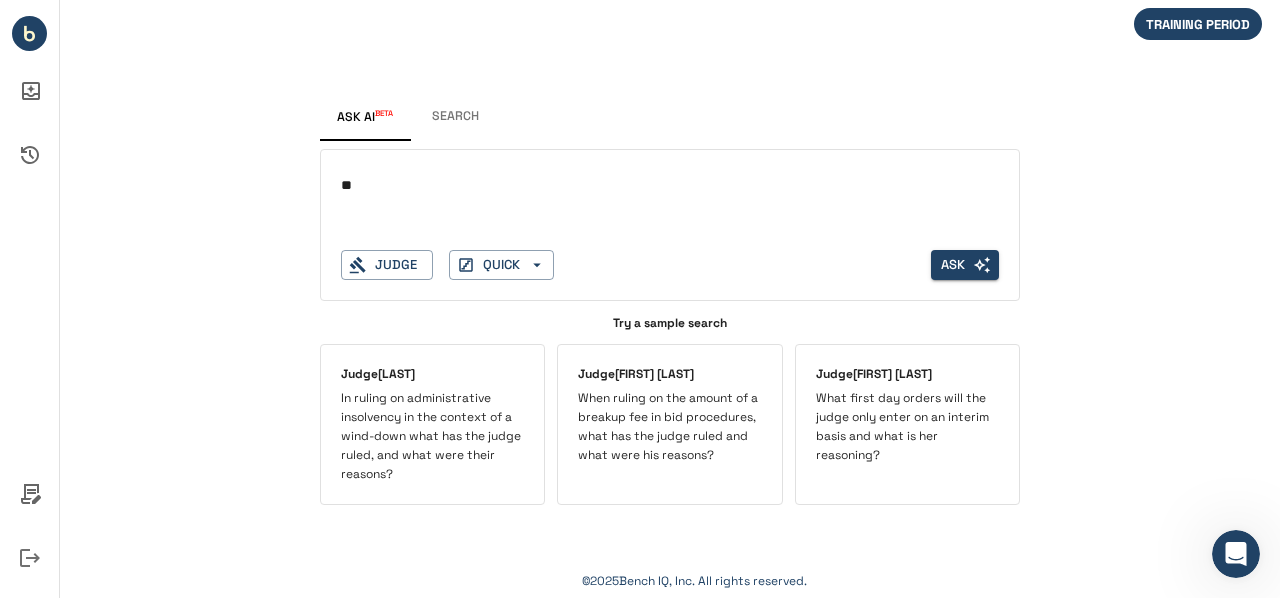type on "*" 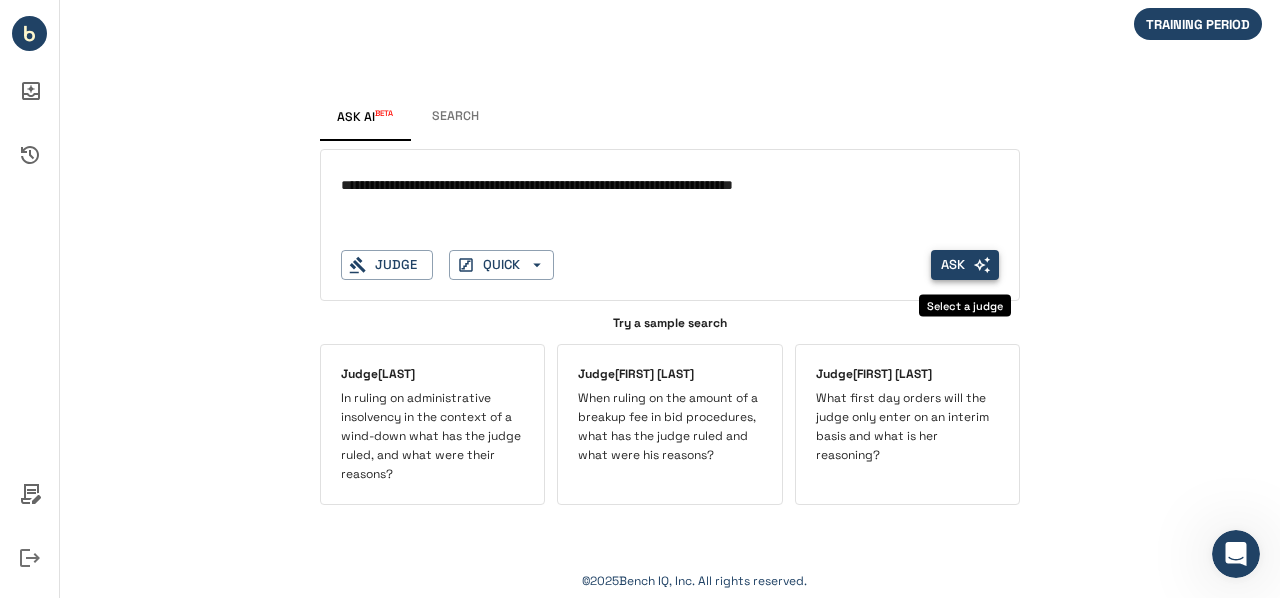 type on "**********" 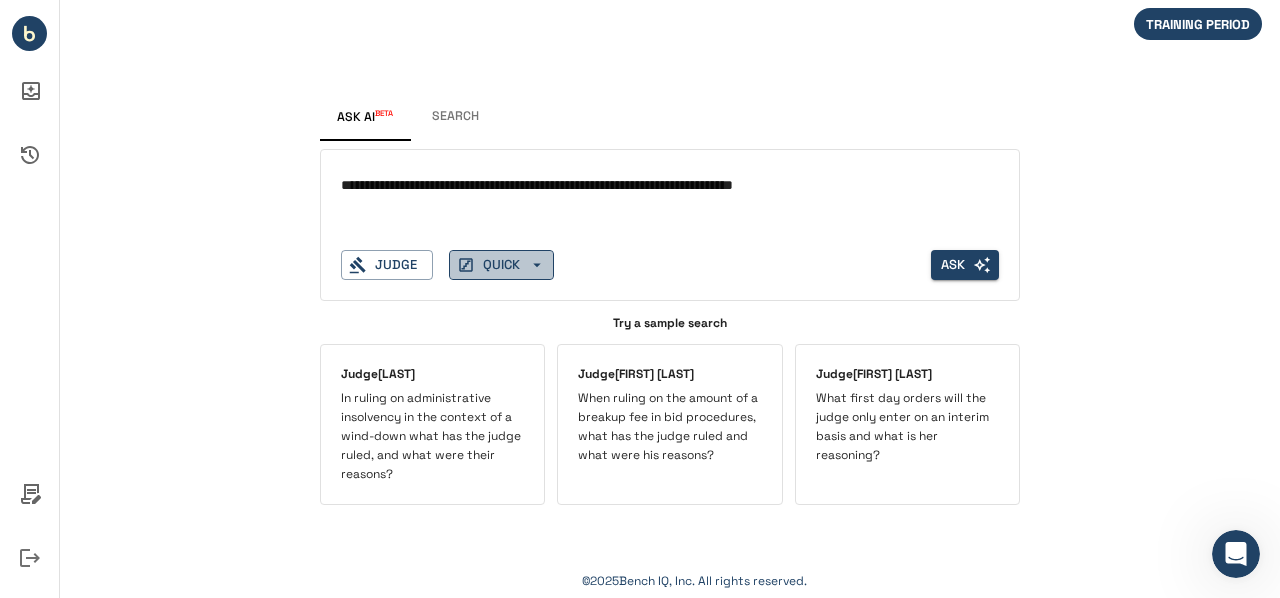 click 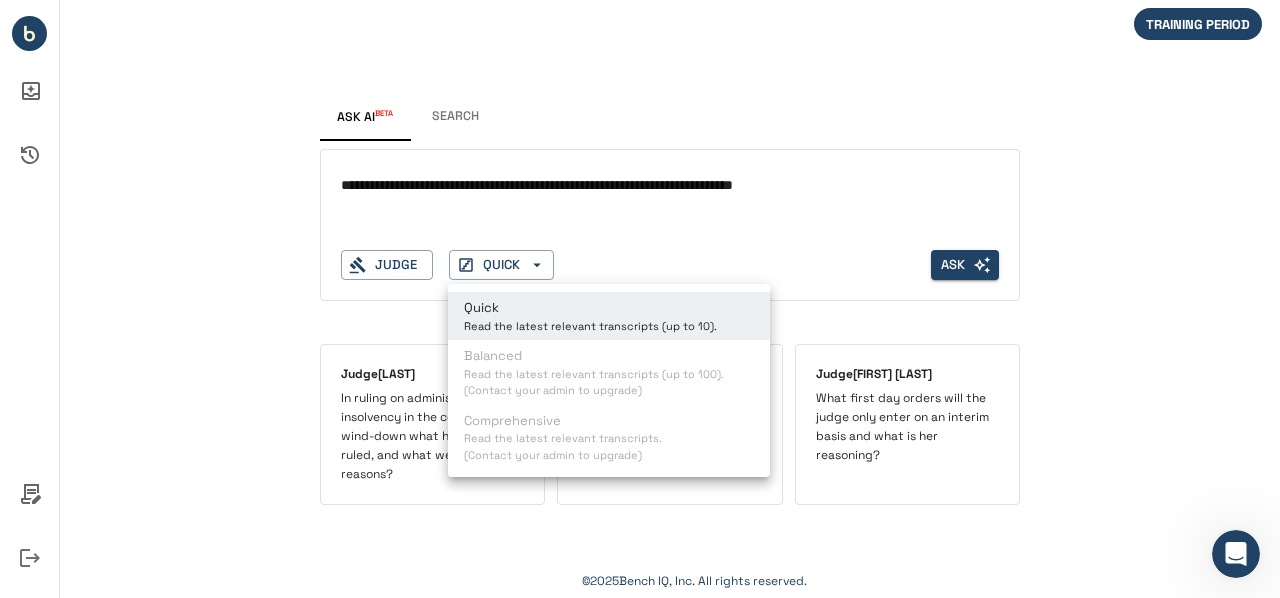 click at bounding box center (640, 299) 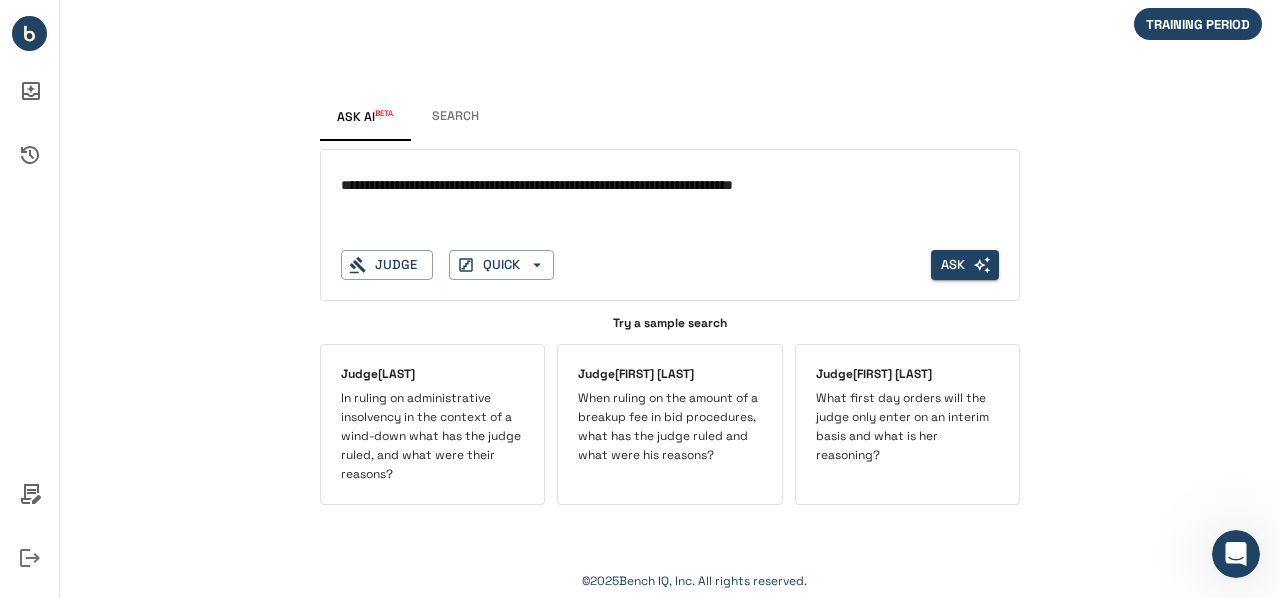 click on "Judge" at bounding box center [387, 265] 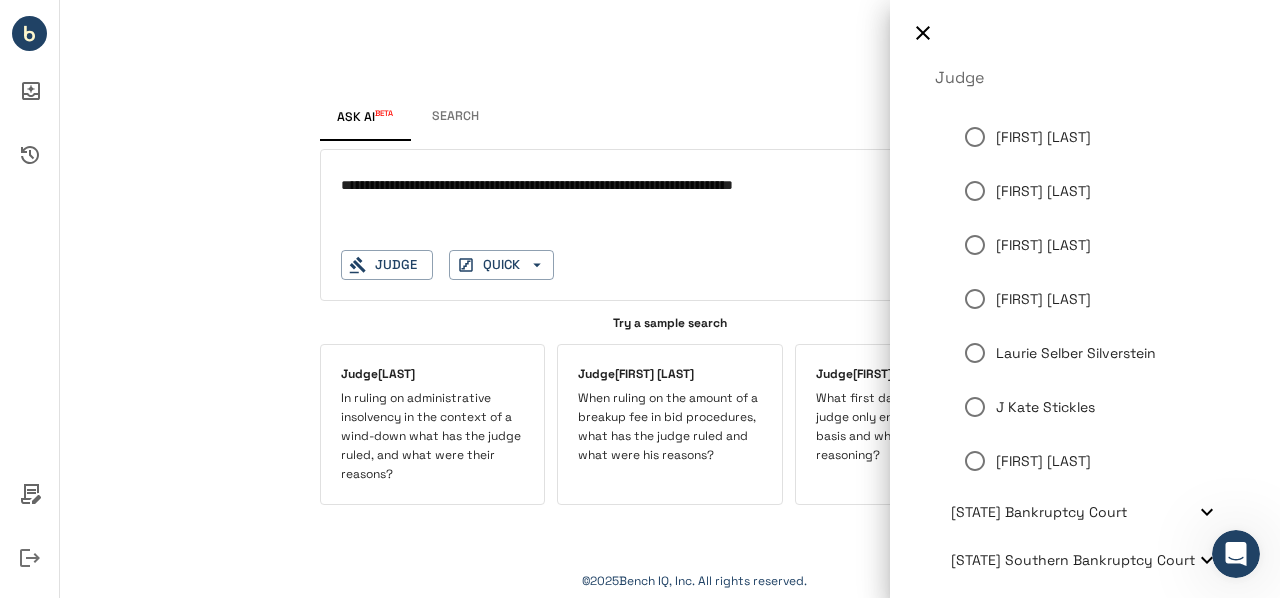 scroll, scrollTop: 255, scrollLeft: 0, axis: vertical 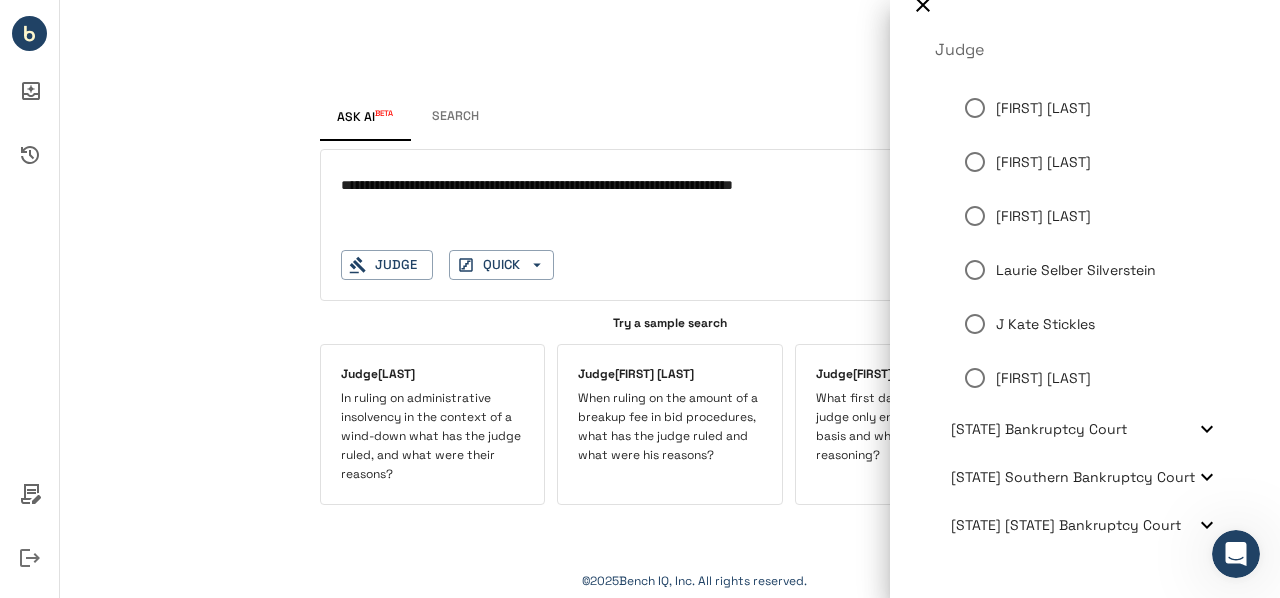 click at bounding box center [640, 299] 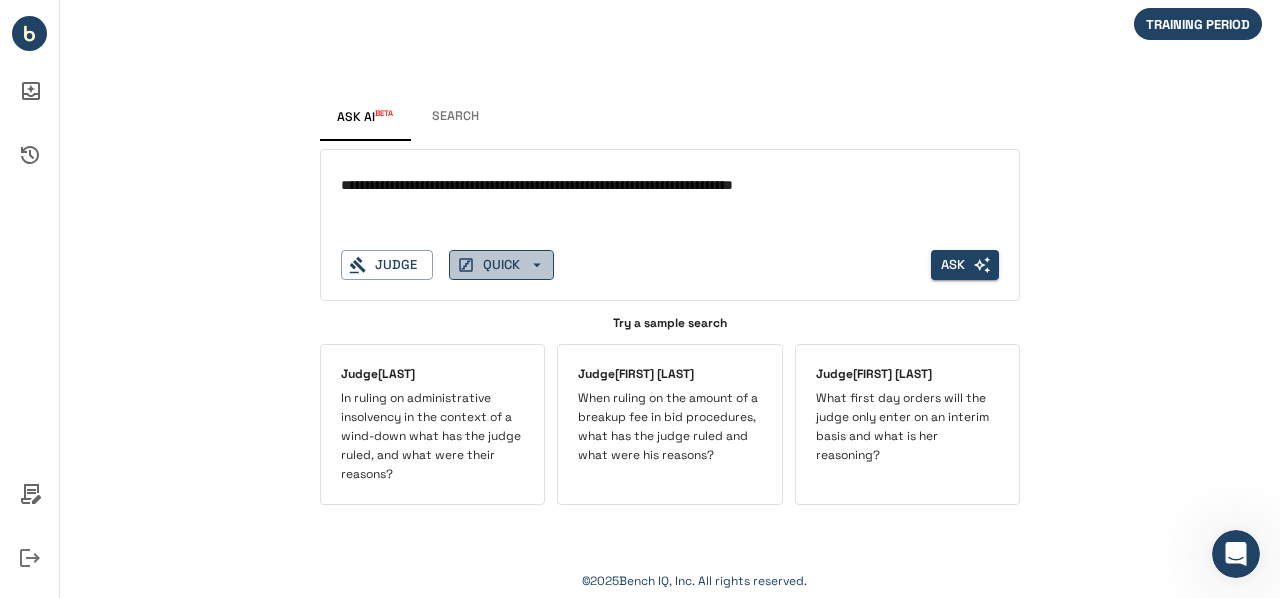 click 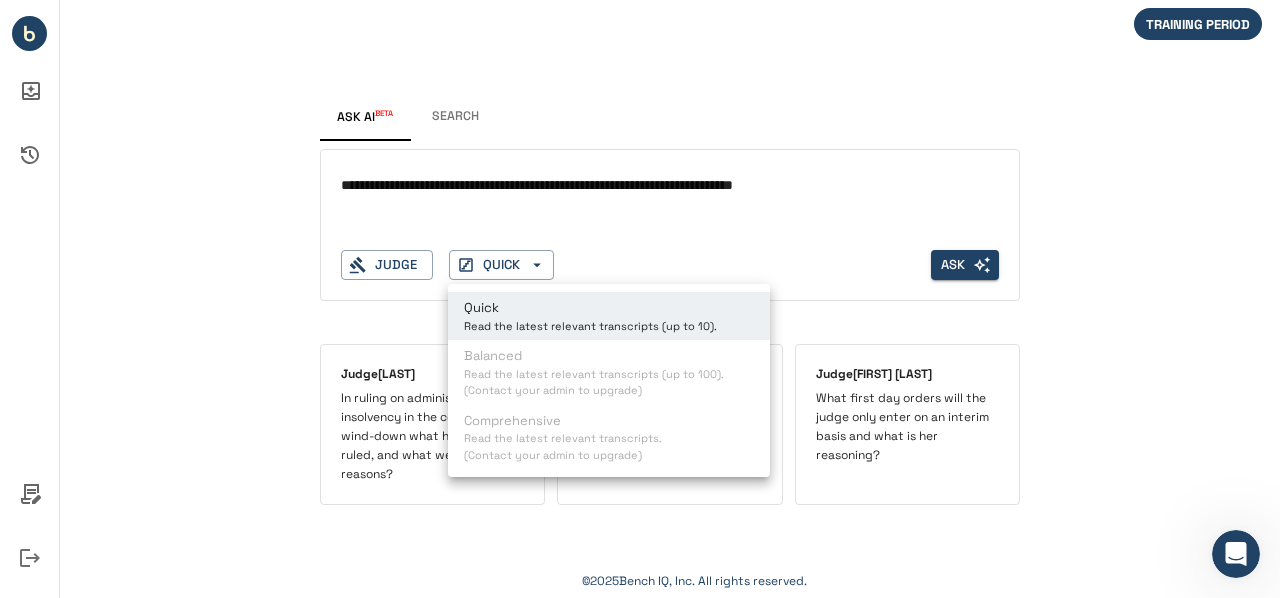 click on "Read the latest relevant transcripts (up to 10)." at bounding box center [590, 326] 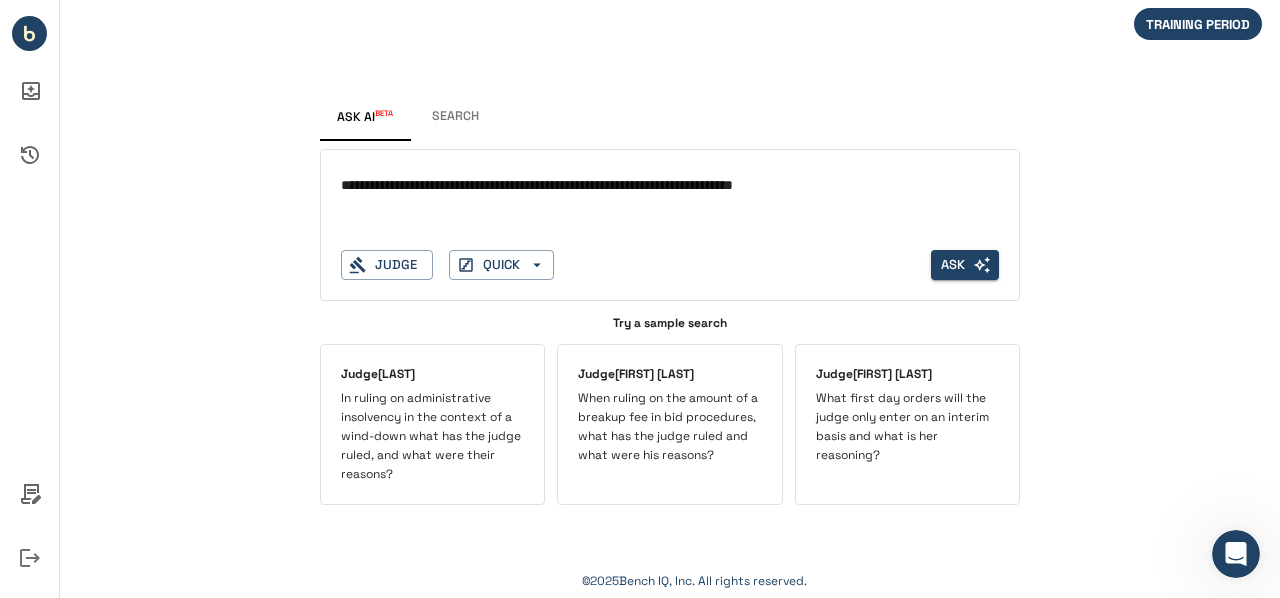 drag, startPoint x: 903, startPoint y: 193, endPoint x: -41, endPoint y: 145, distance: 945.21954 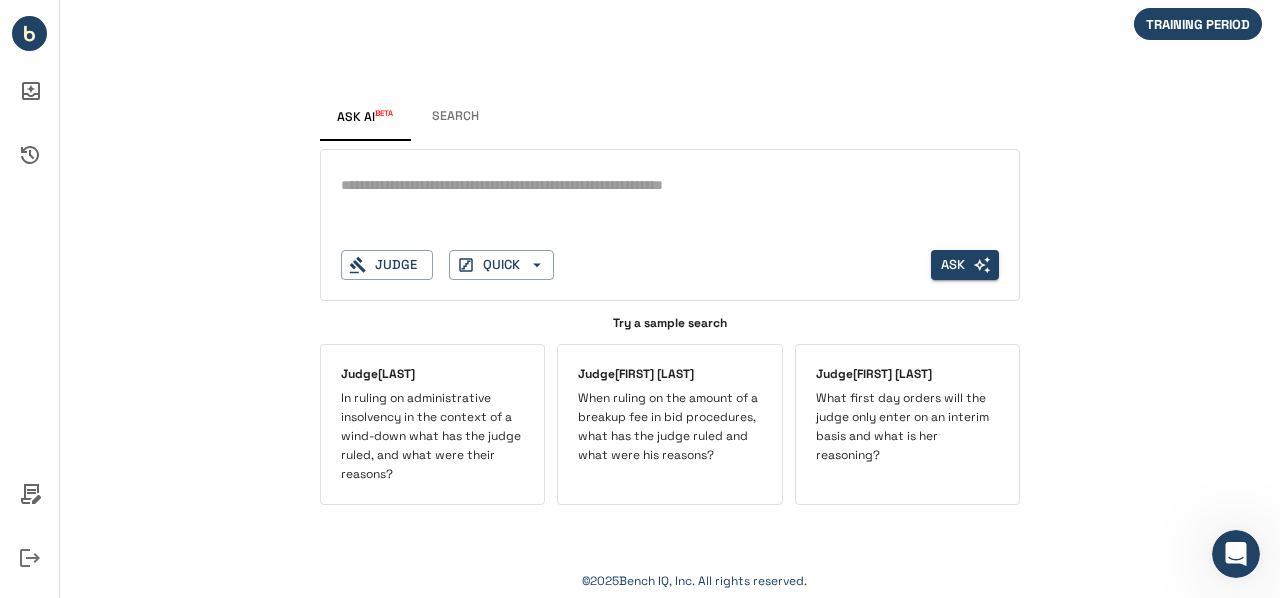 type 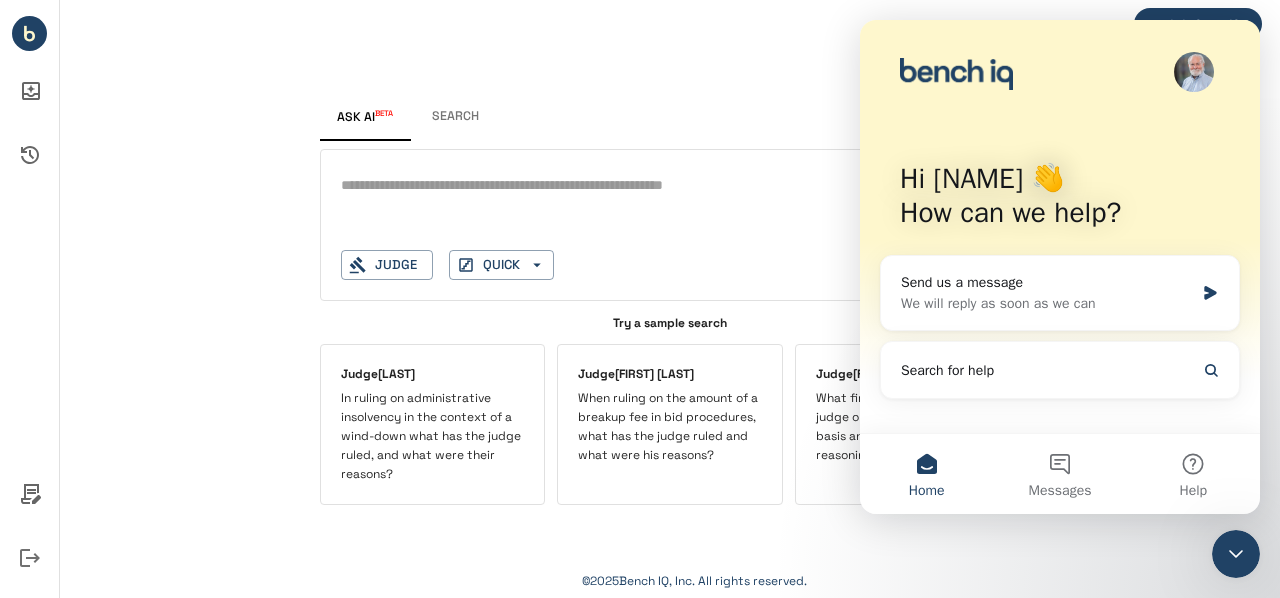 scroll, scrollTop: 0, scrollLeft: 0, axis: both 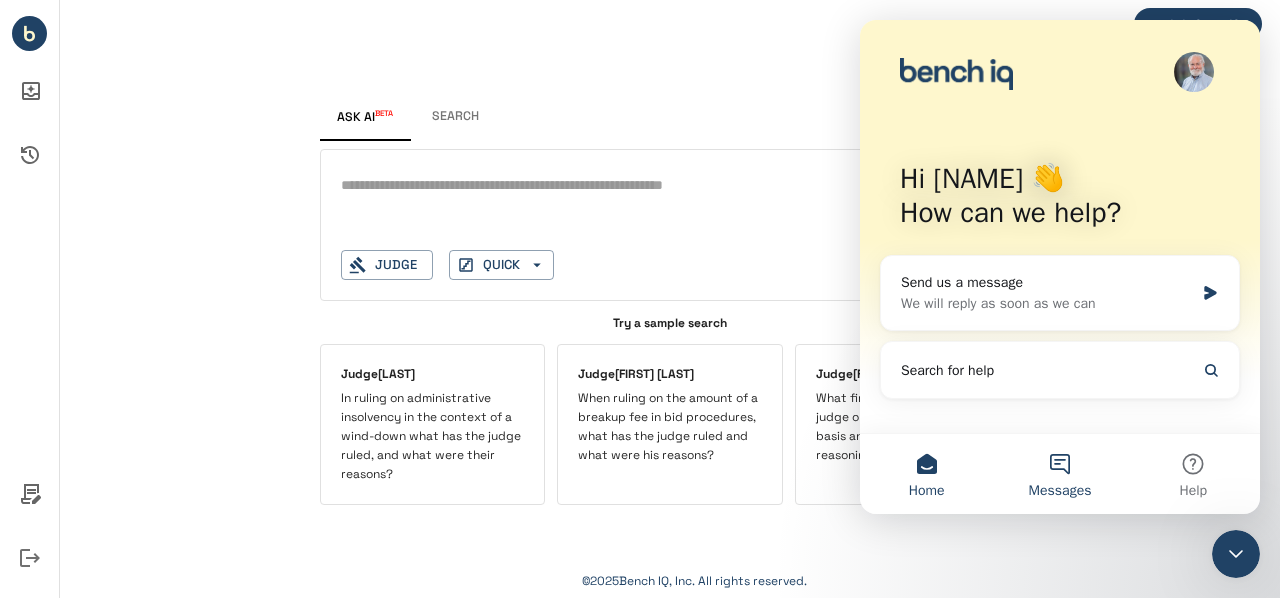 click on "Messages" at bounding box center [1059, 474] 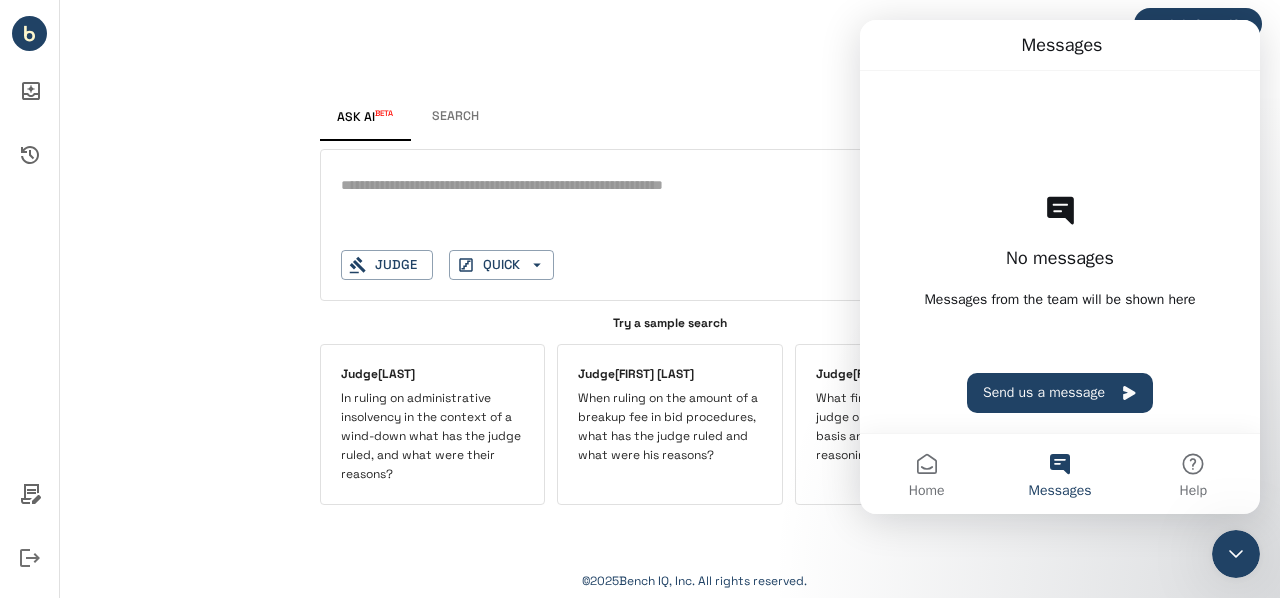 click on "Ask AI  BETA Search" at bounding box center (670, 117) 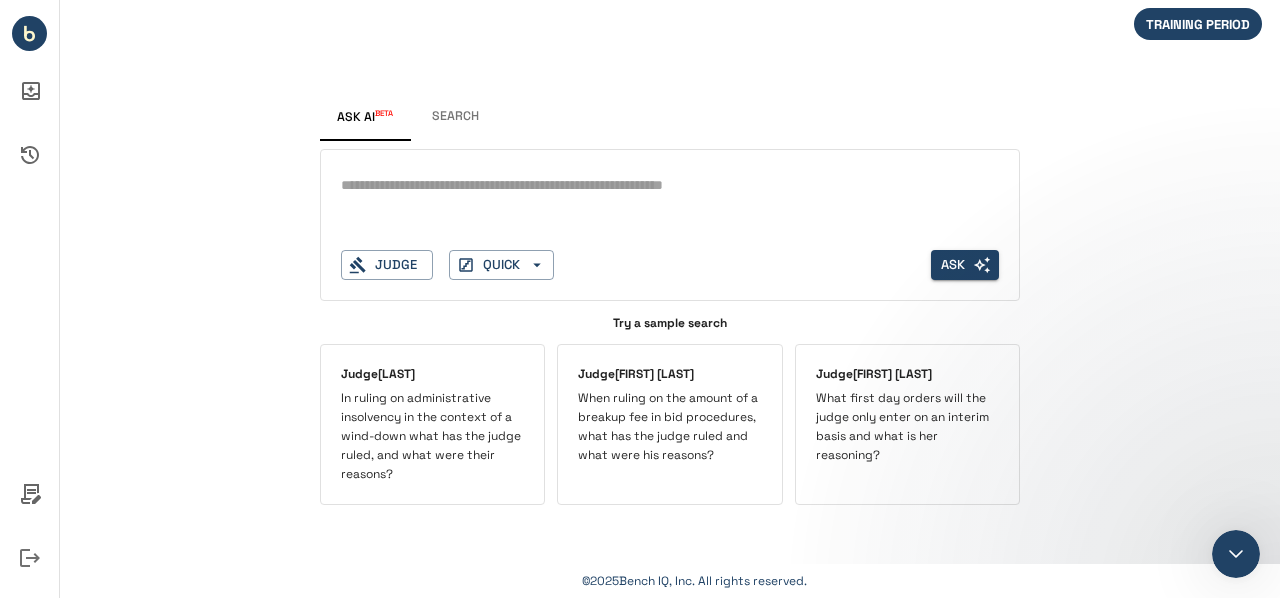 scroll, scrollTop: 0, scrollLeft: 0, axis: both 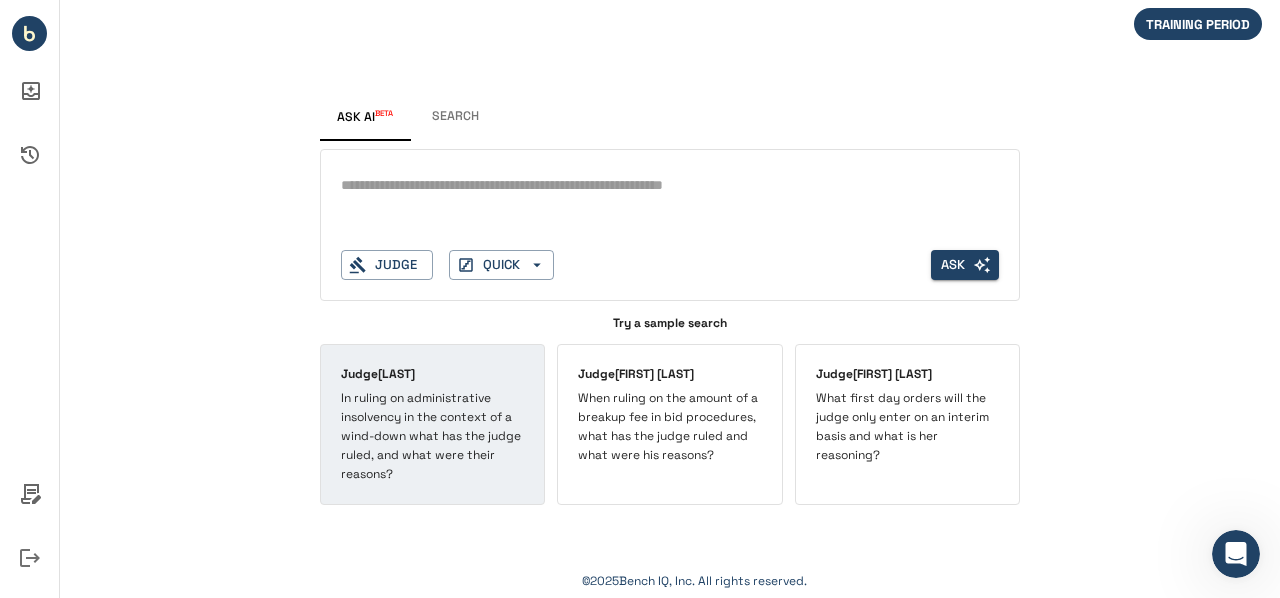 click on "In ruling on administrative insolvency in the context of a wind-down what has the judge ruled, and what were their reasons?" at bounding box center (432, 437) 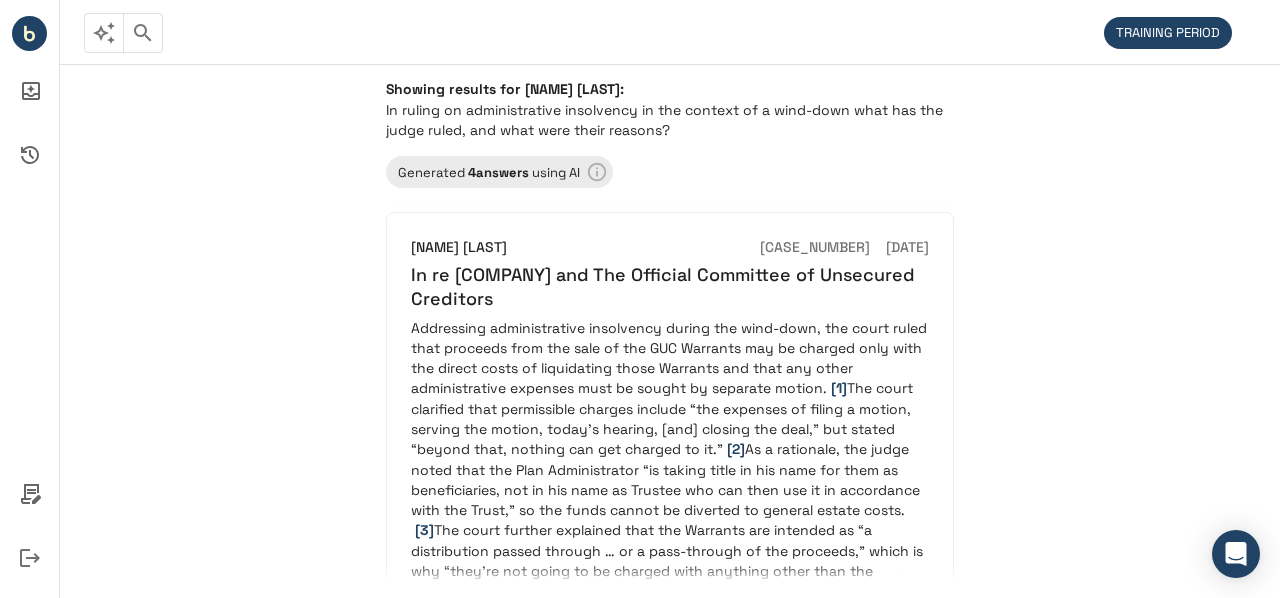 scroll, scrollTop: 0, scrollLeft: 0, axis: both 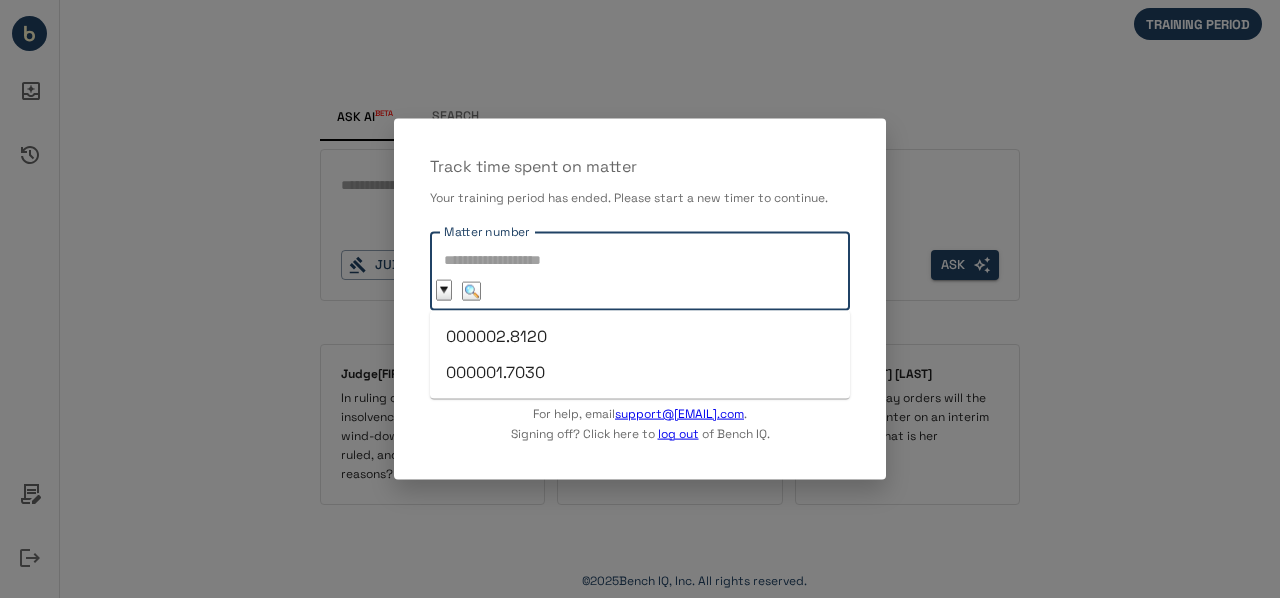 click on "Matter number" at bounding box center (513, 260) 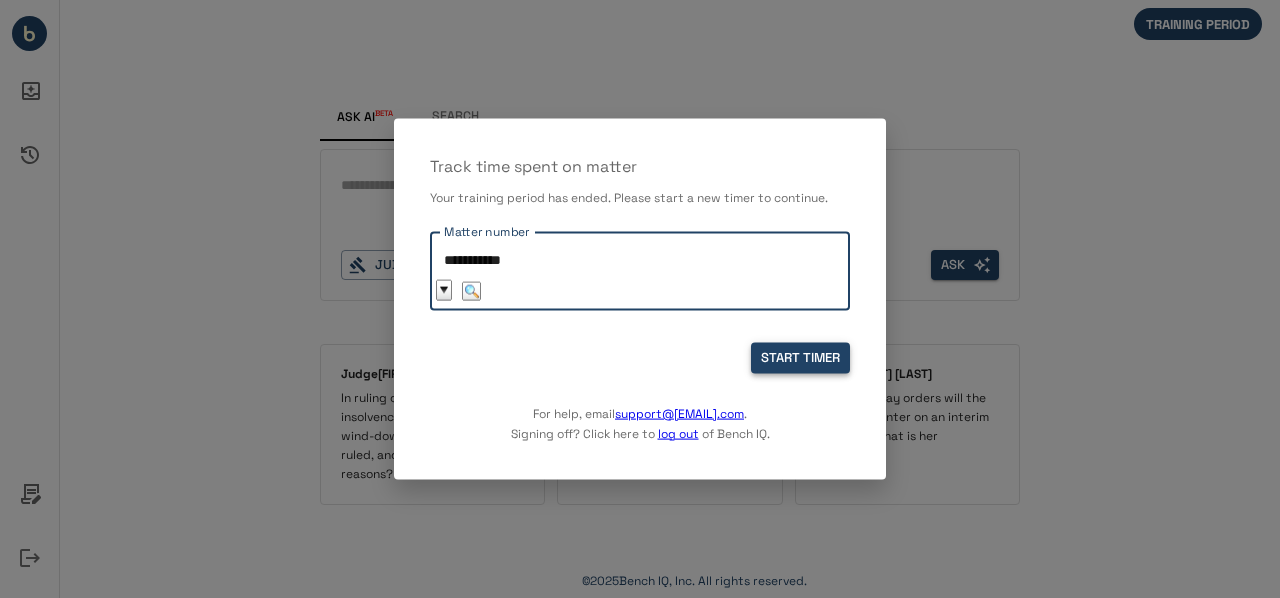 click on "START TIMER" at bounding box center (800, 358) 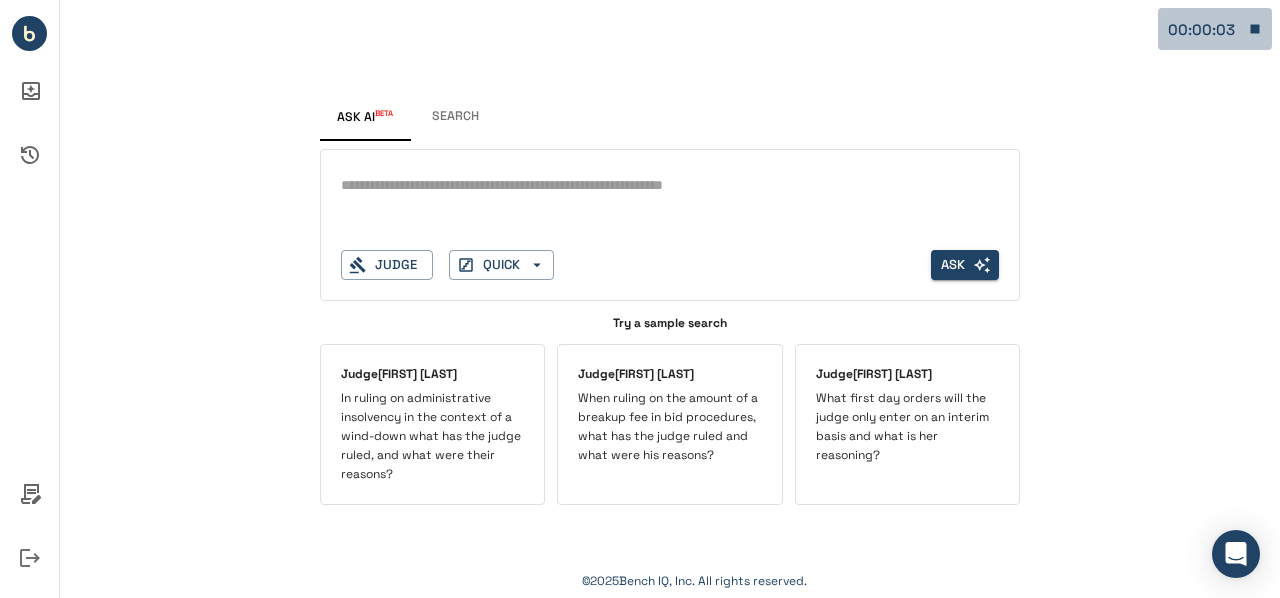 click 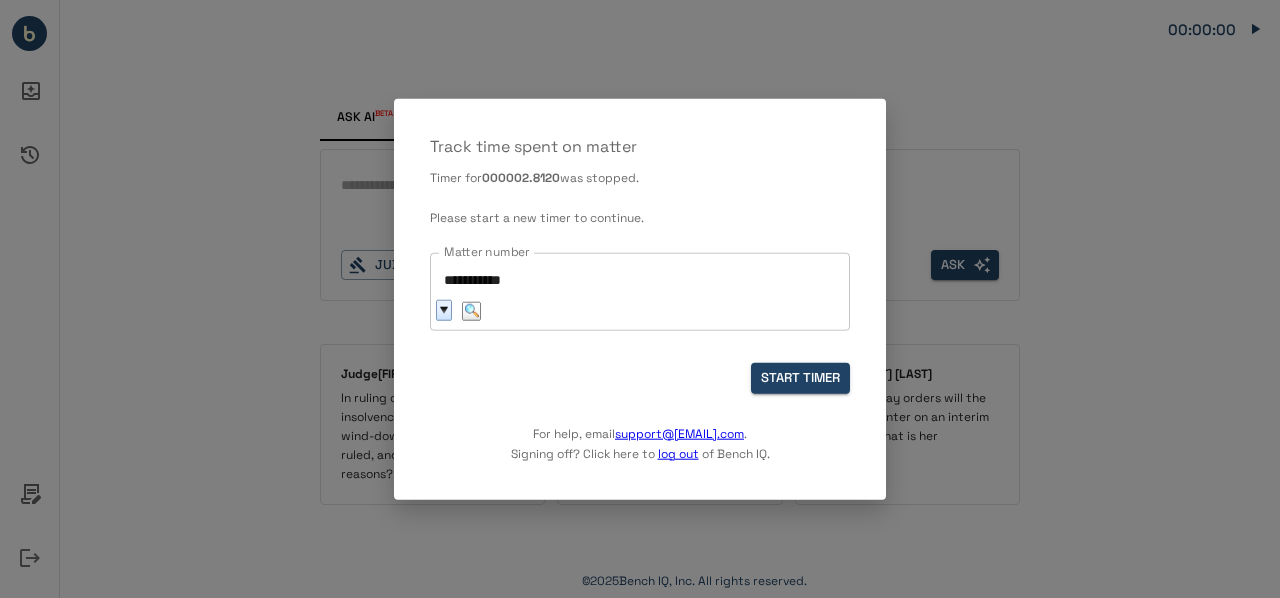 click at bounding box center [444, 310] 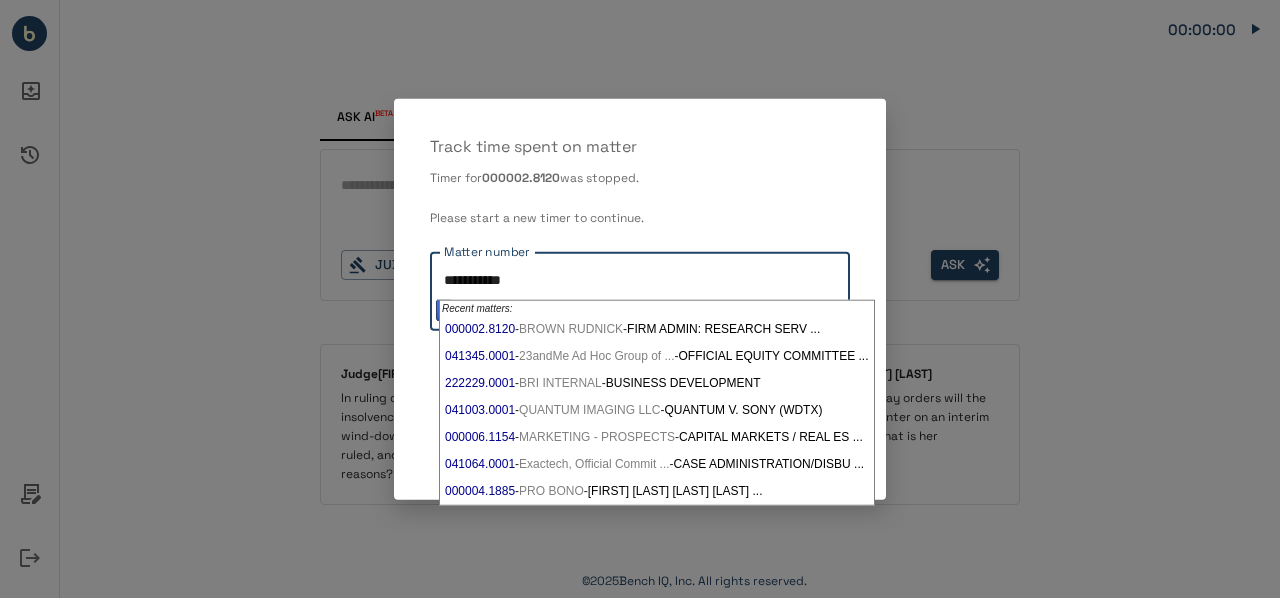 click on "**********" at bounding box center (513, 279) 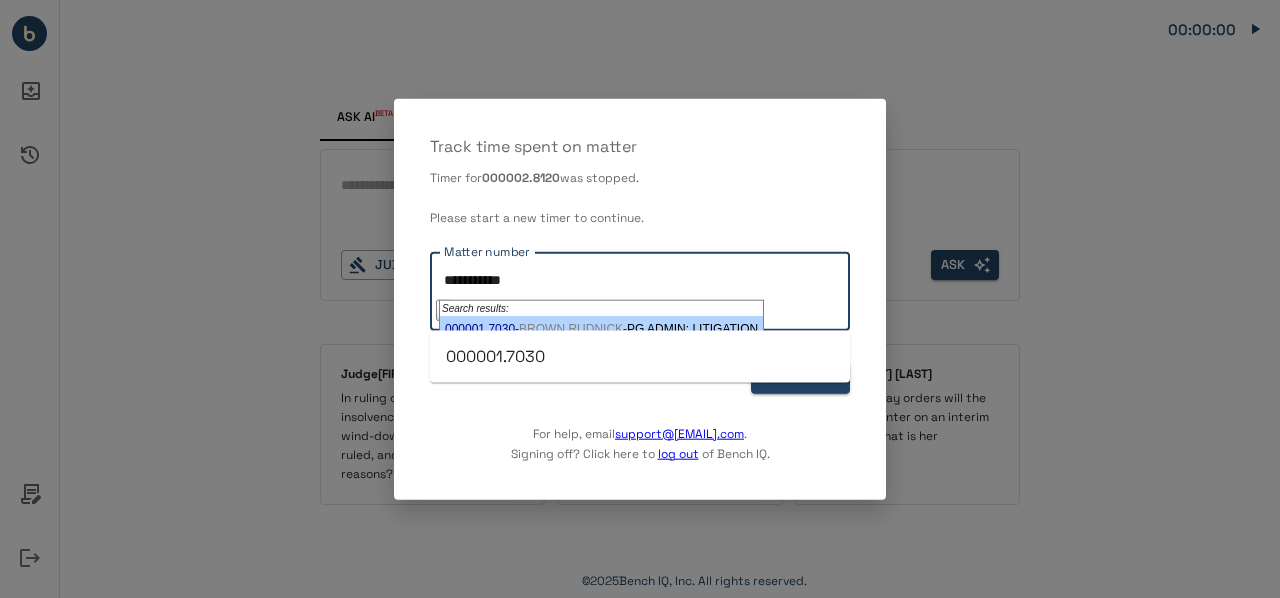 click on "BROWN RUDNICK" at bounding box center [571, 328] 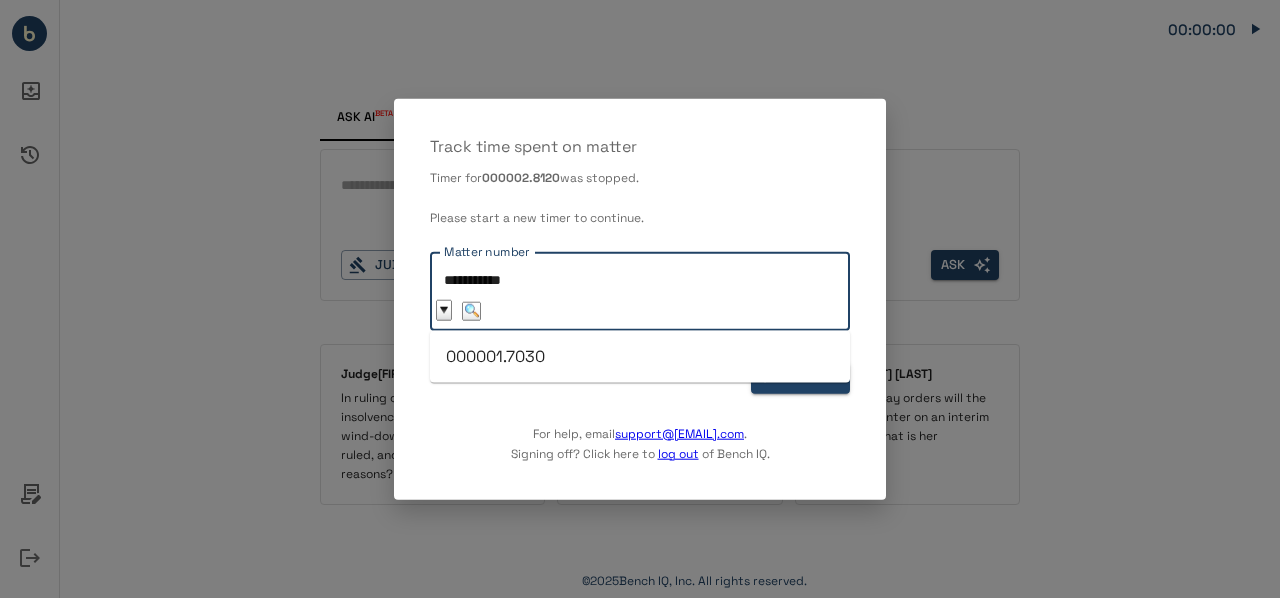 click on "000001.7030" at bounding box center [640, 357] 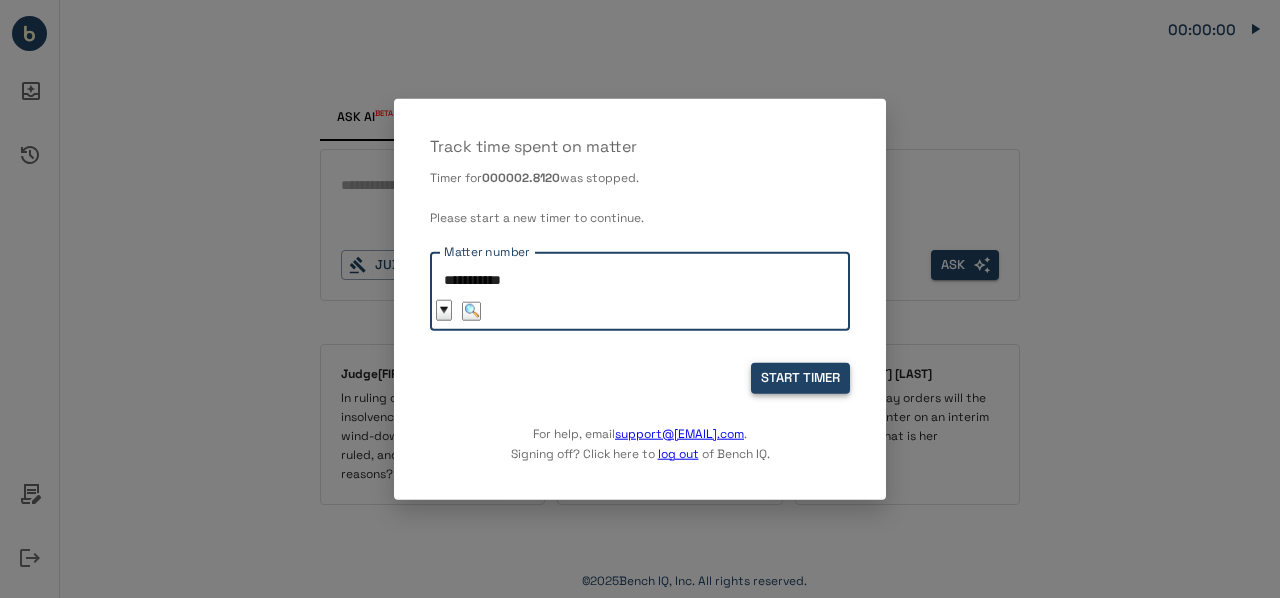 type on "**********" 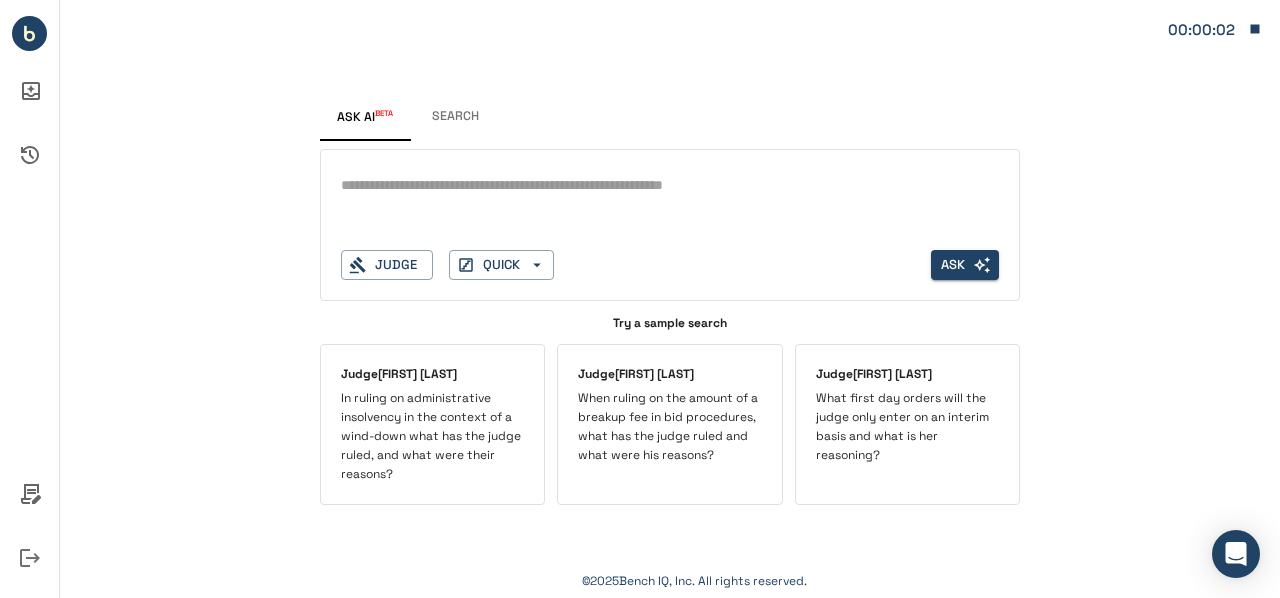 click 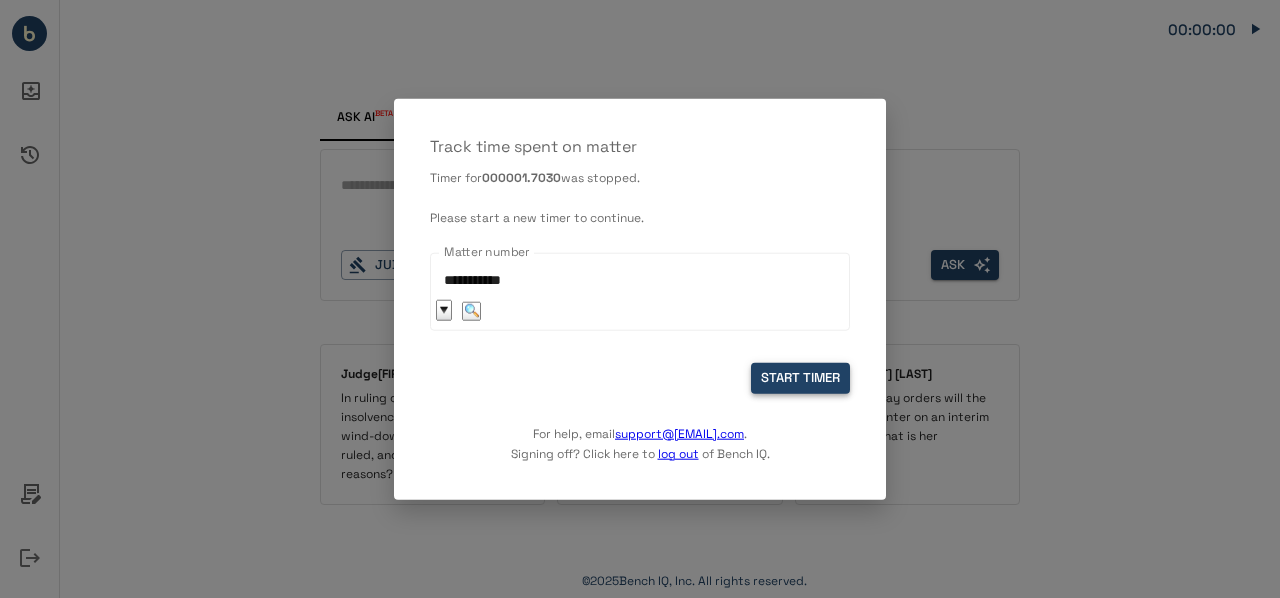 click on "START TIMER" at bounding box center [800, 378] 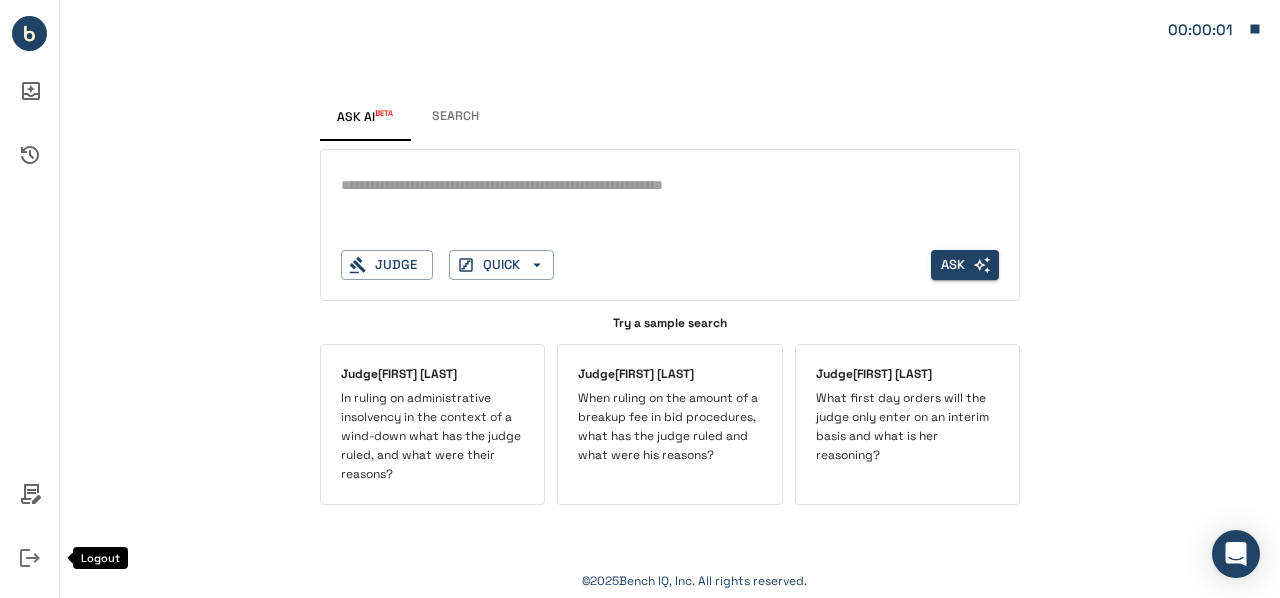 click 